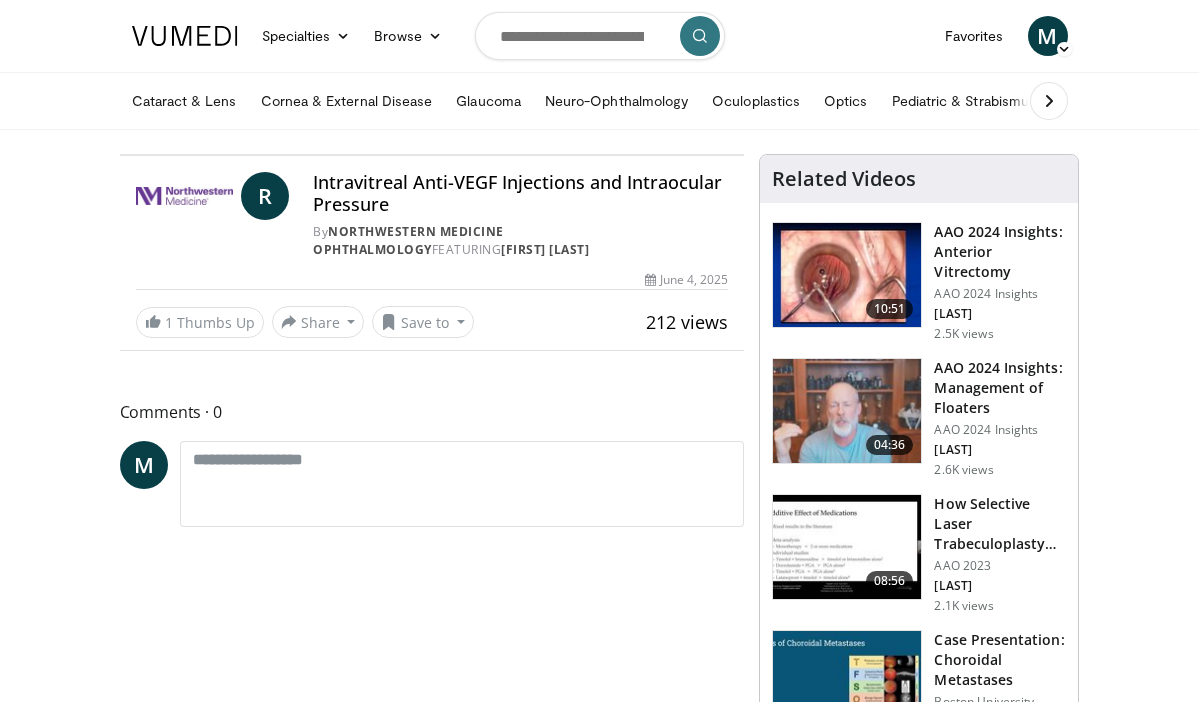 scroll, scrollTop: 0, scrollLeft: 0, axis: both 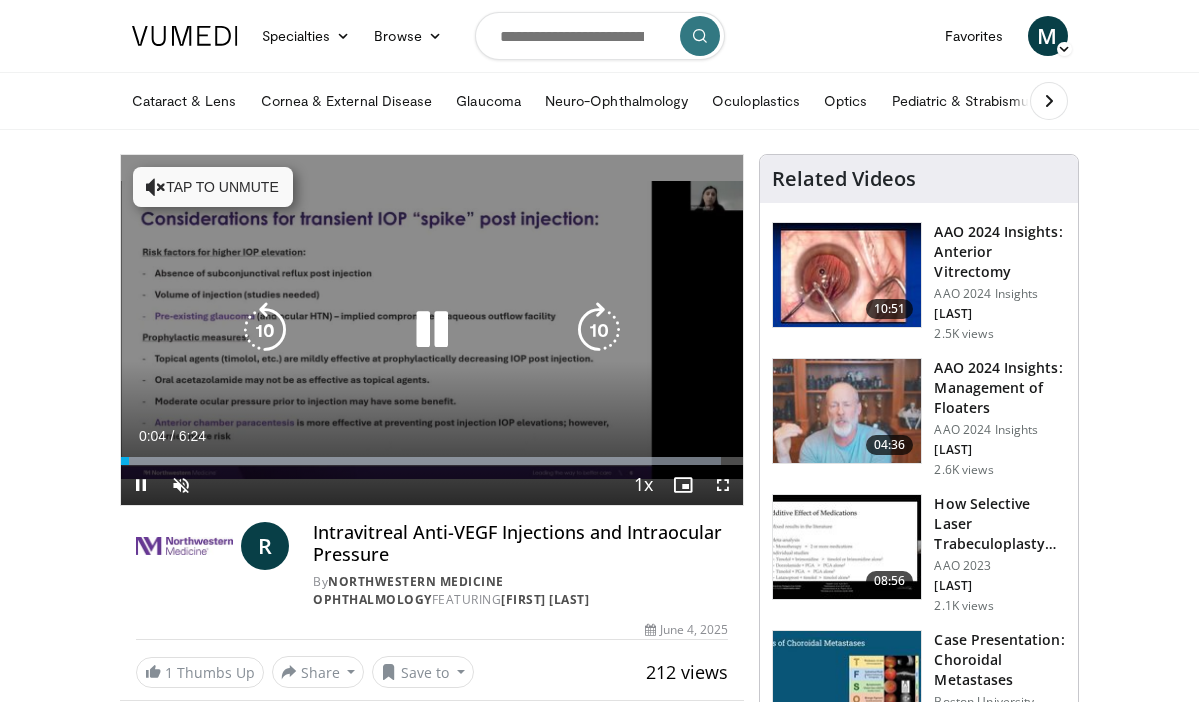 click on "Tap to unmute" at bounding box center (213, 187) 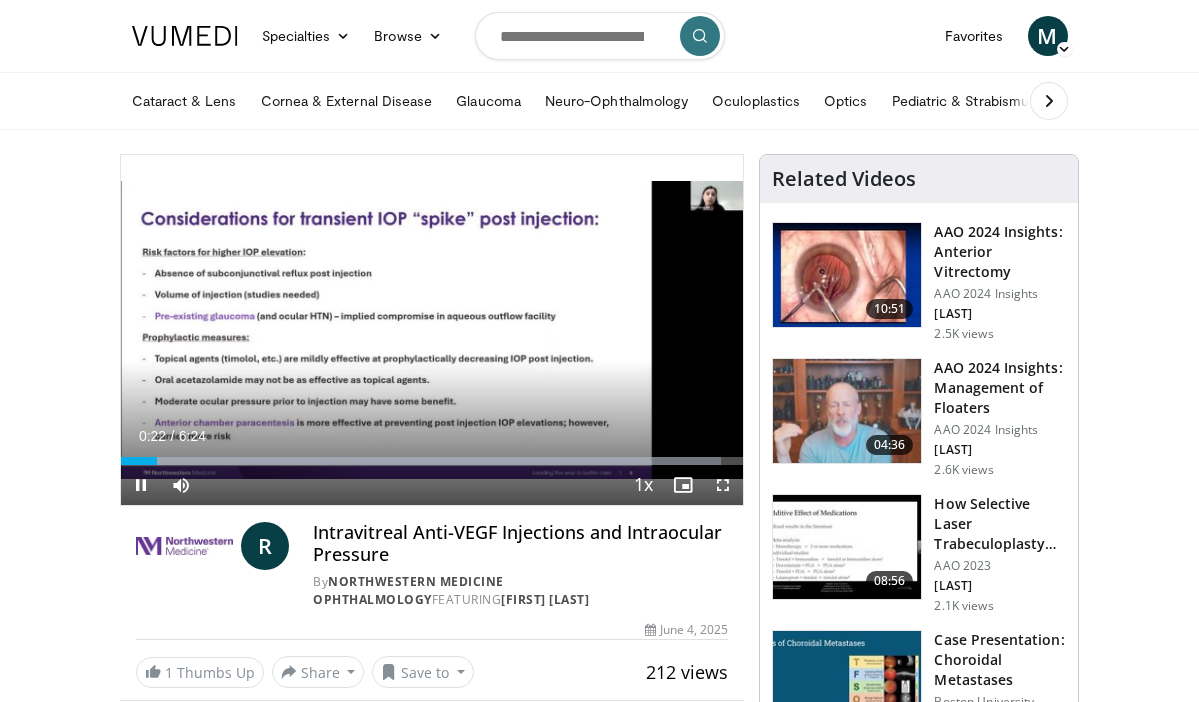 click at bounding box center [723, 485] 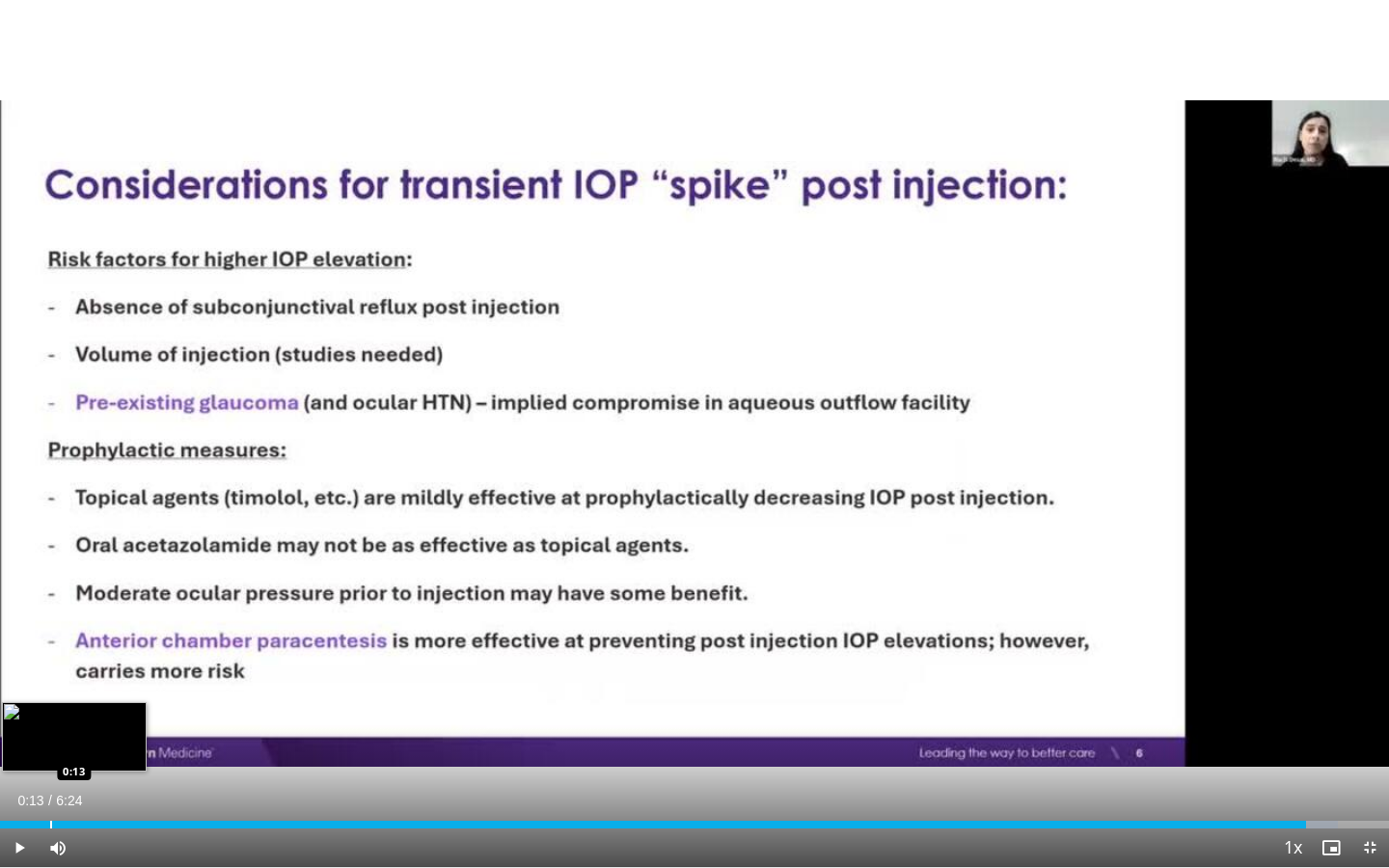 click at bounding box center [51, 825] 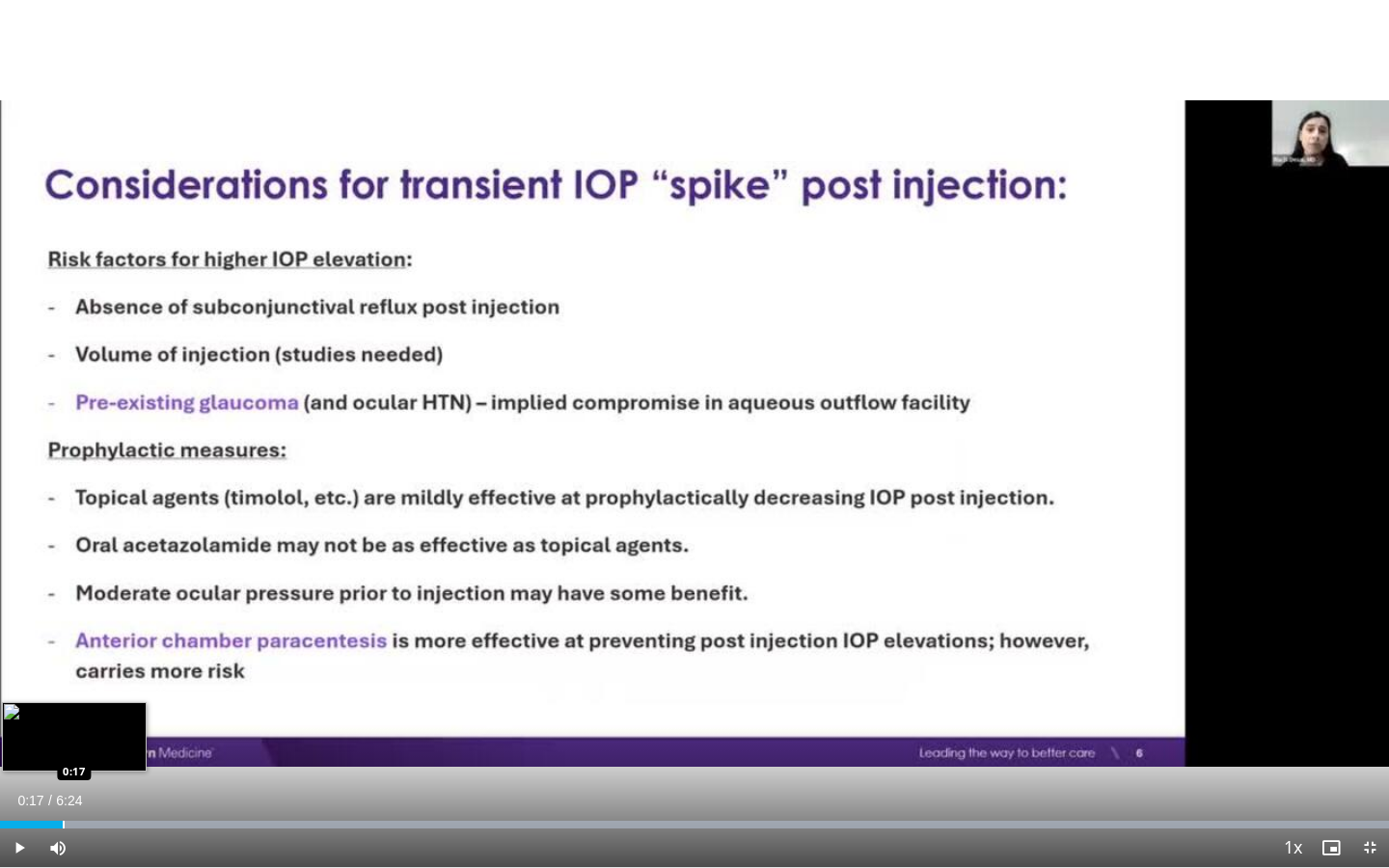 click at bounding box center [64, 825] 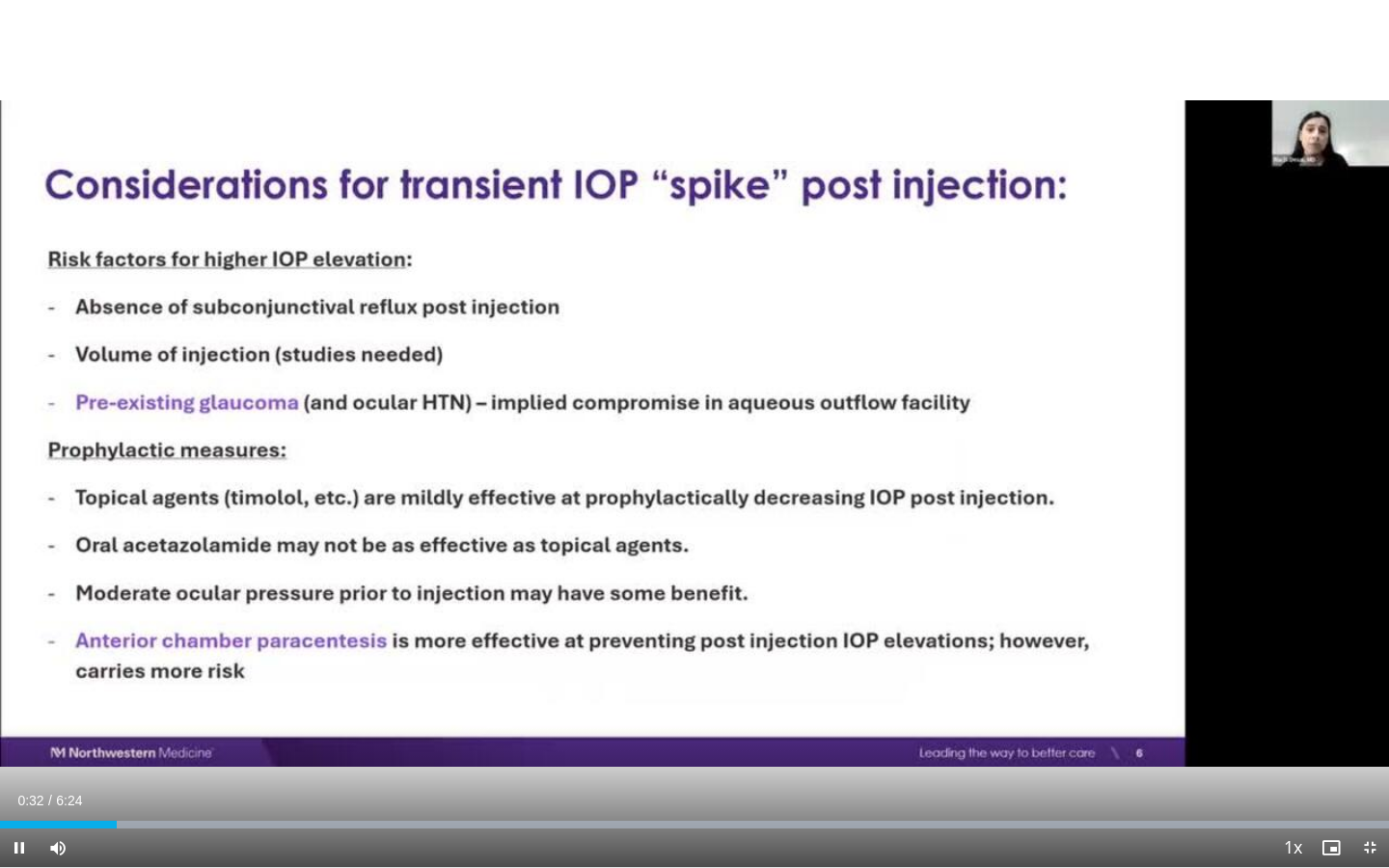 click at bounding box center [19, 848] 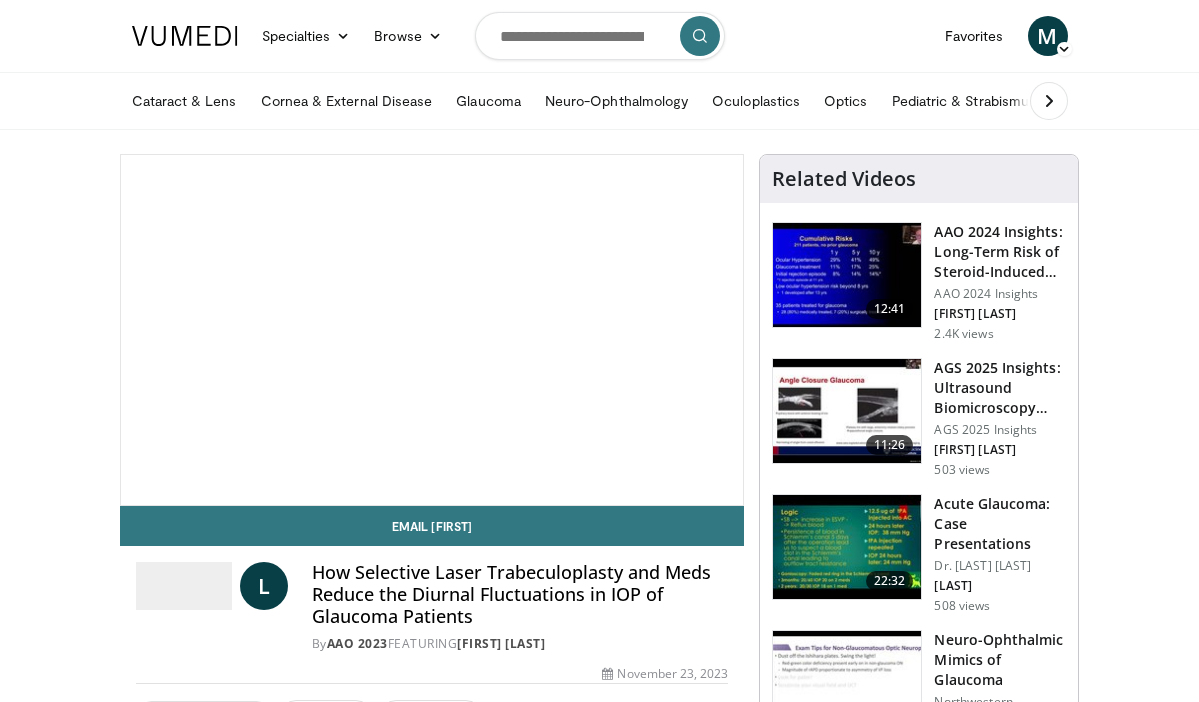scroll, scrollTop: 0, scrollLeft: 0, axis: both 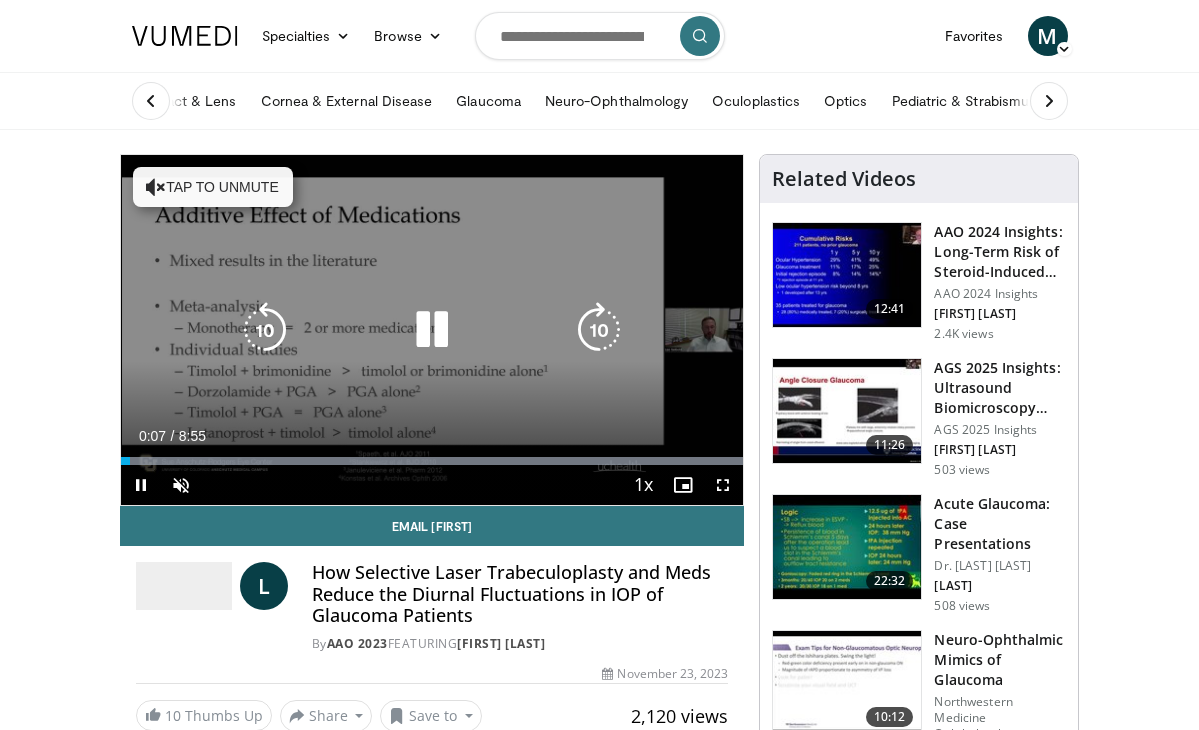 click on "Tap to unmute" at bounding box center (213, 187) 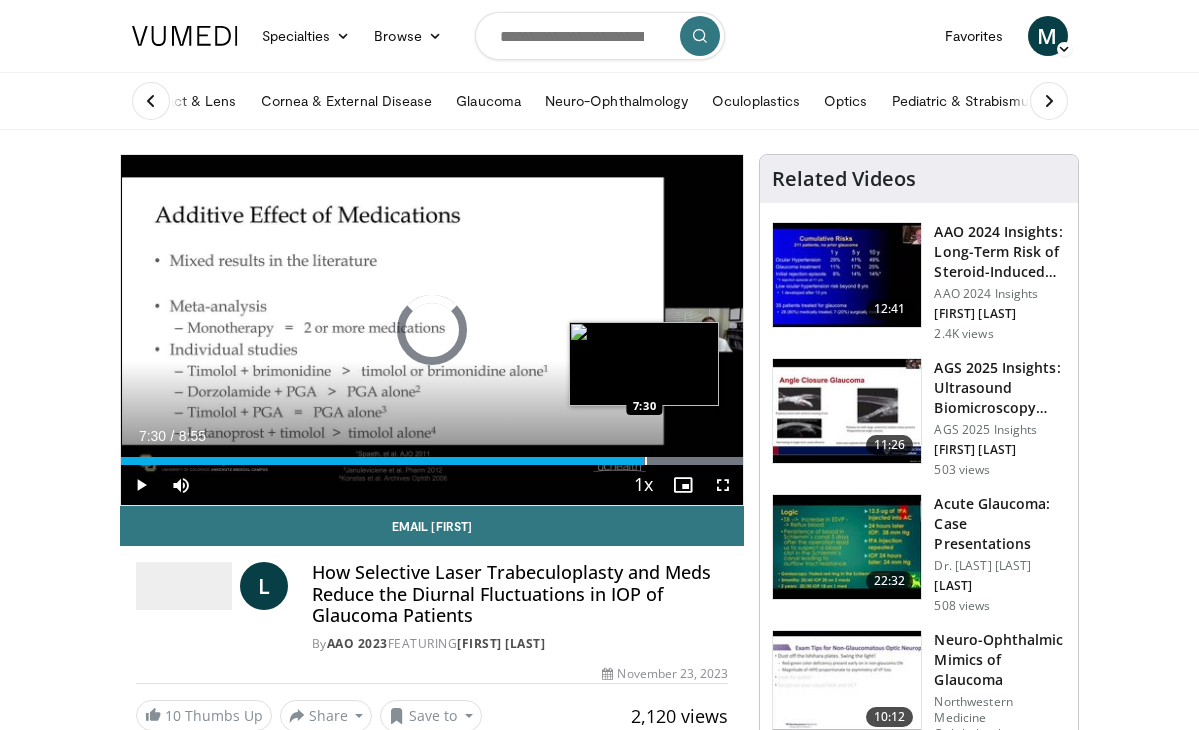 click at bounding box center [646, 461] 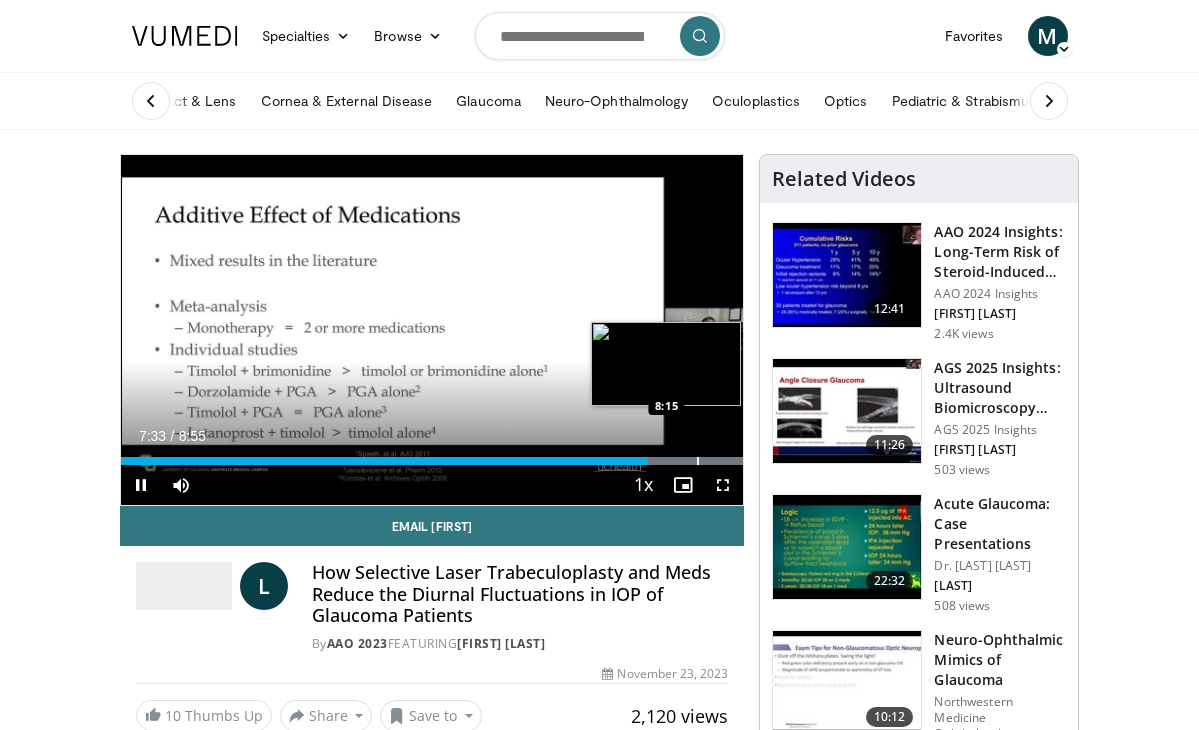 click at bounding box center [698, 461] 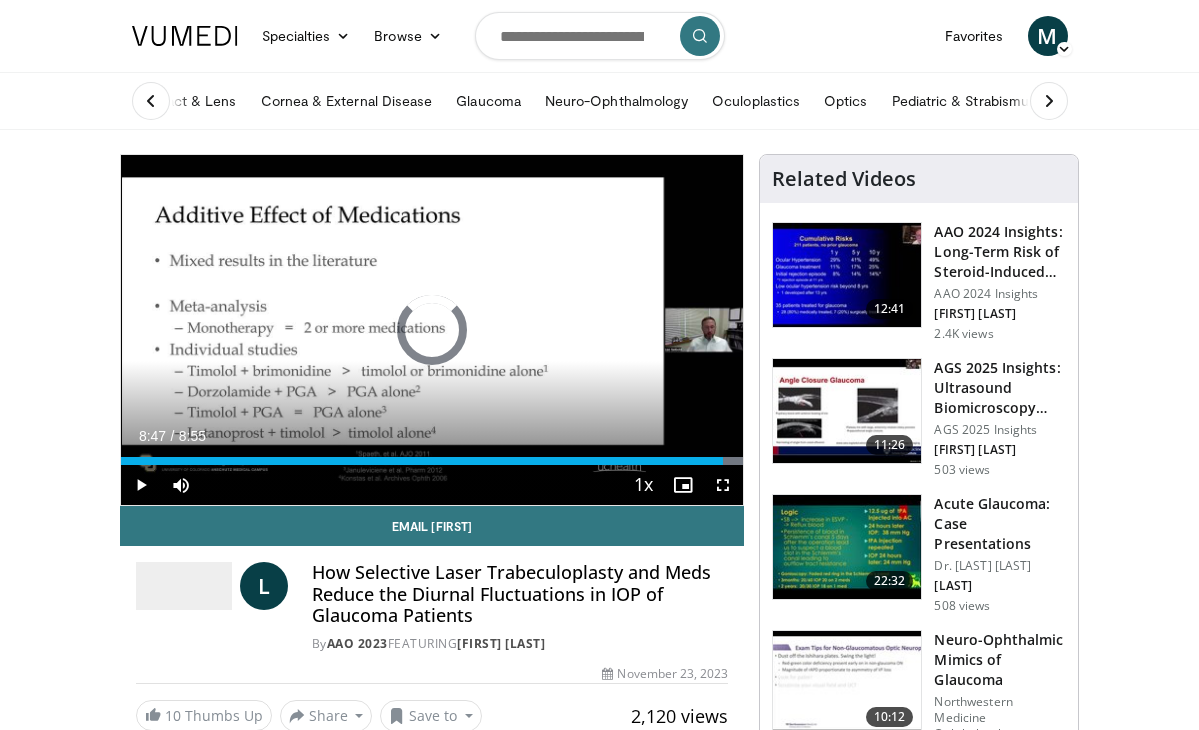 click at bounding box center [735, 461] 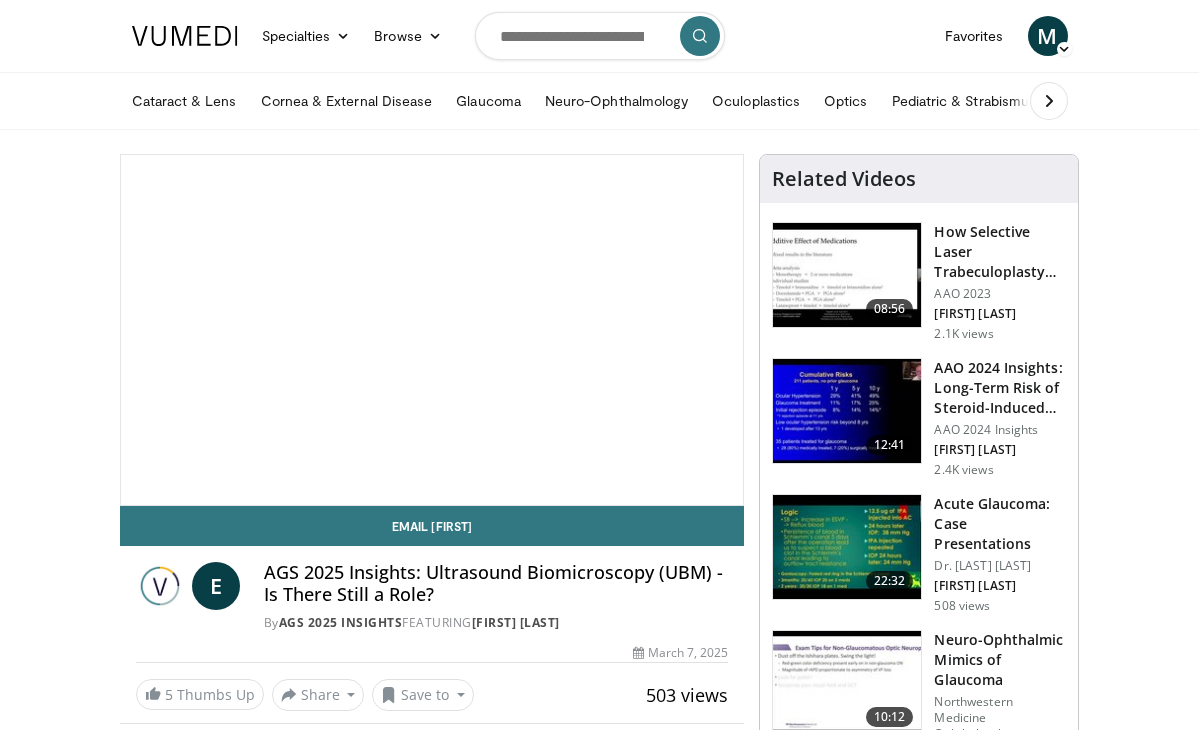scroll, scrollTop: 0, scrollLeft: 0, axis: both 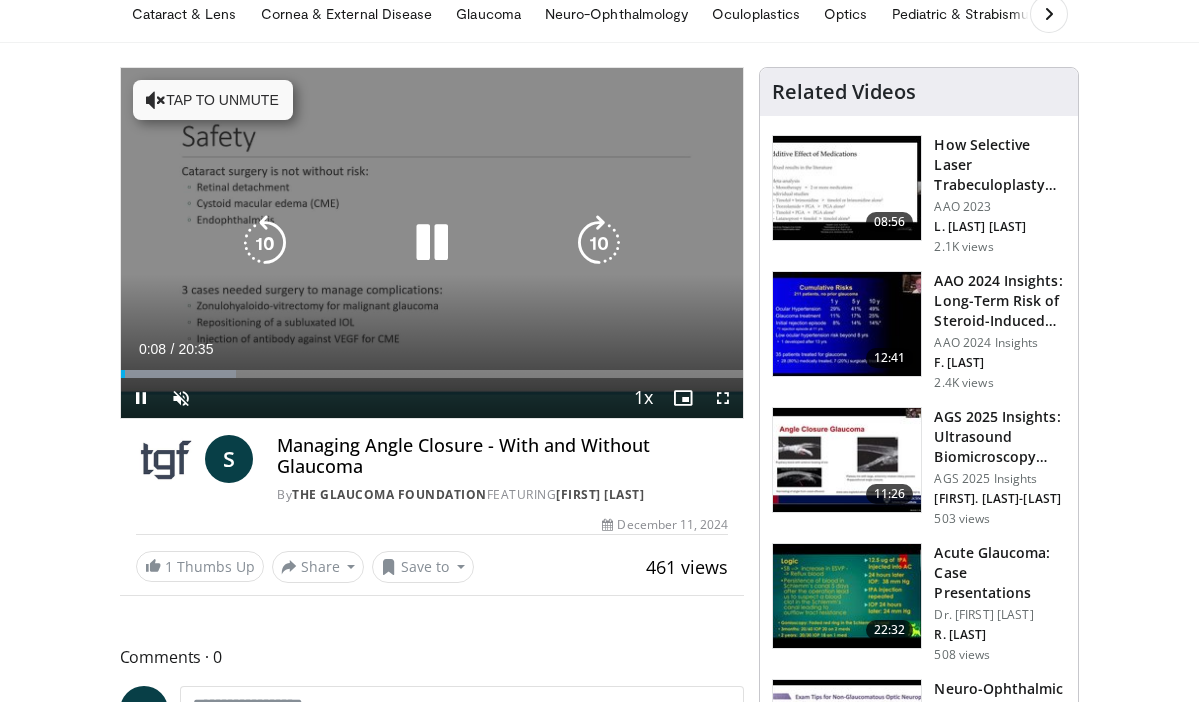 click on "Tap to unmute" at bounding box center [213, 100] 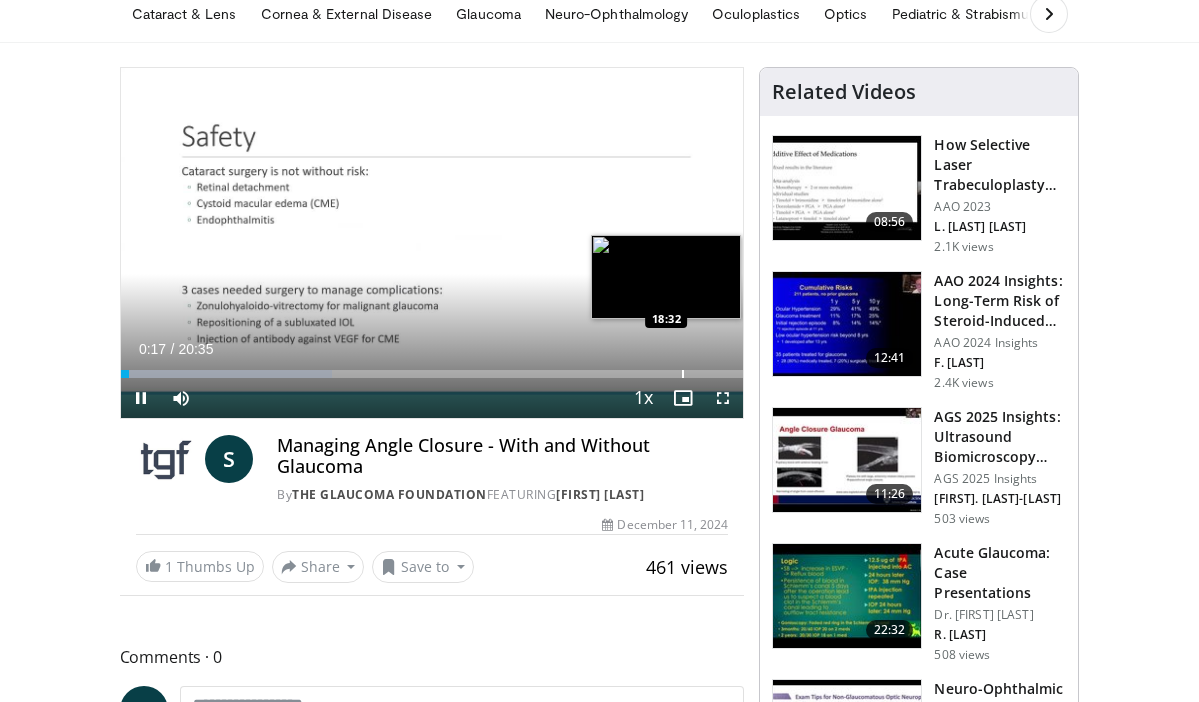 click at bounding box center (683, 374) 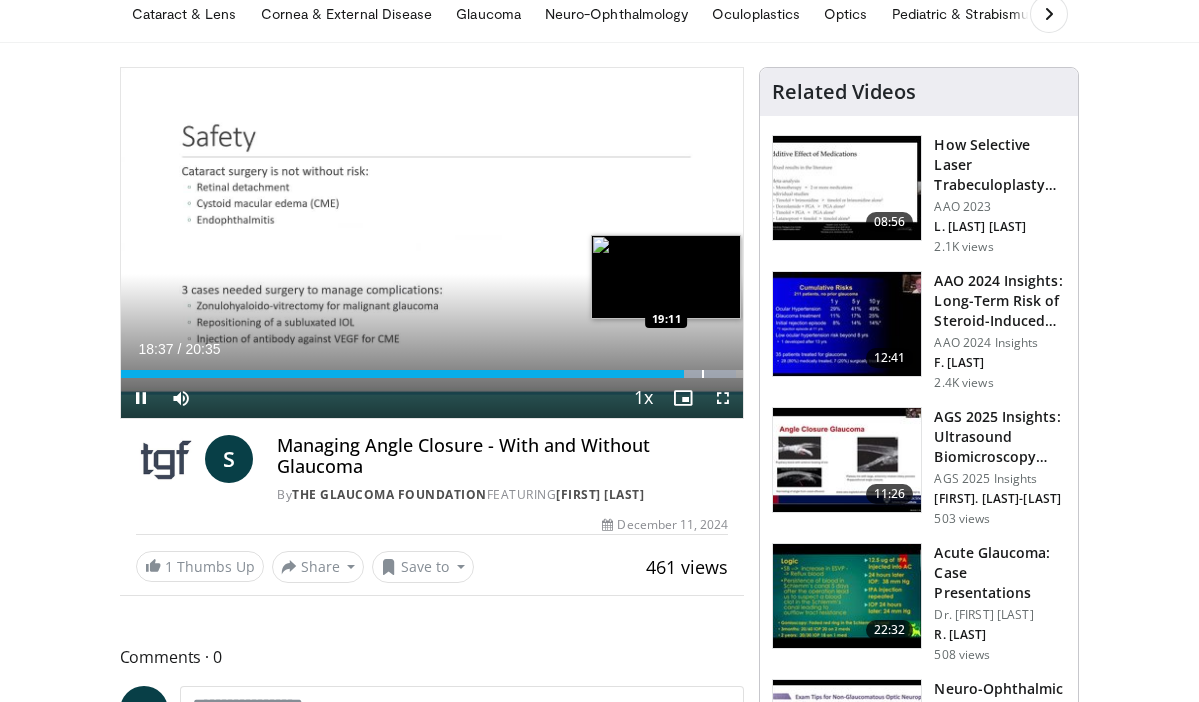 click at bounding box center [703, 374] 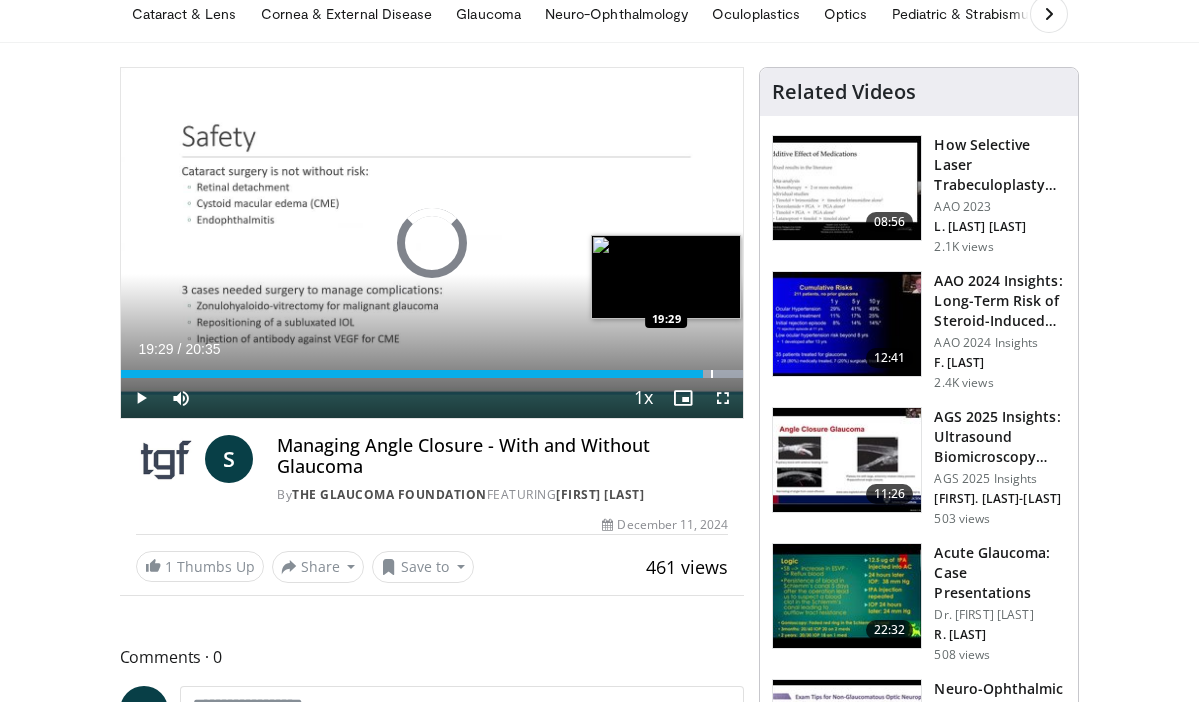 click at bounding box center (712, 374) 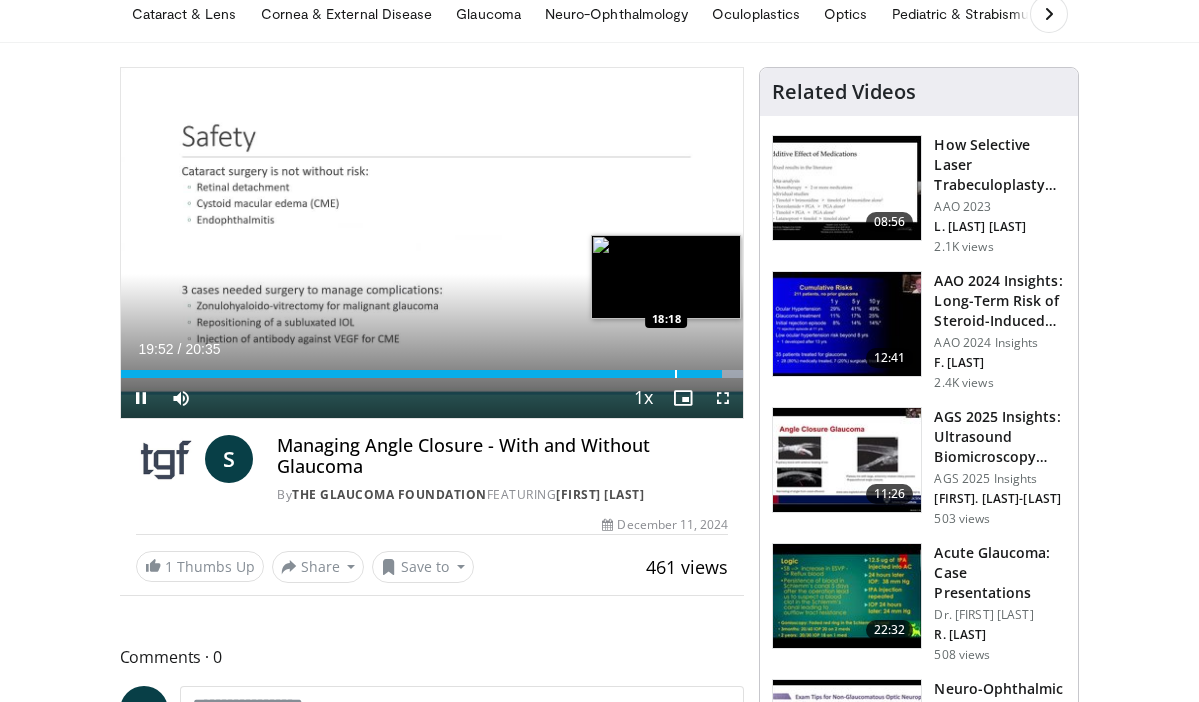 click at bounding box center [676, 374] 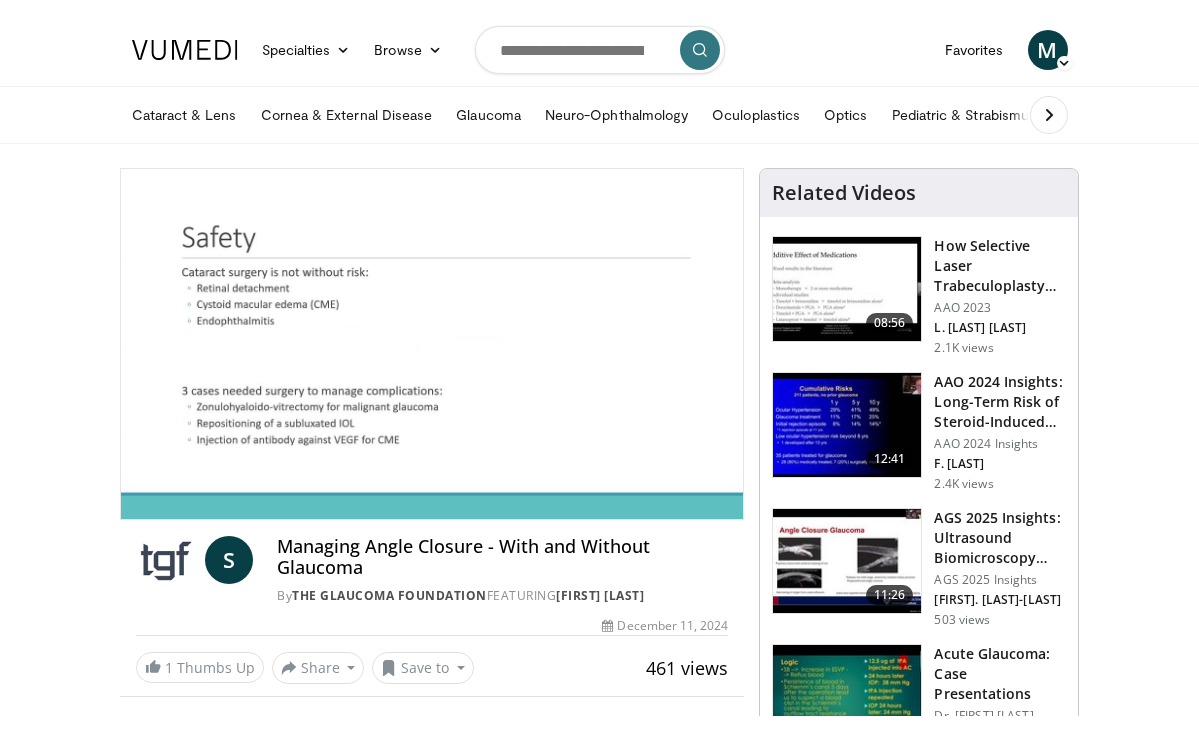 scroll, scrollTop: 0, scrollLeft: 0, axis: both 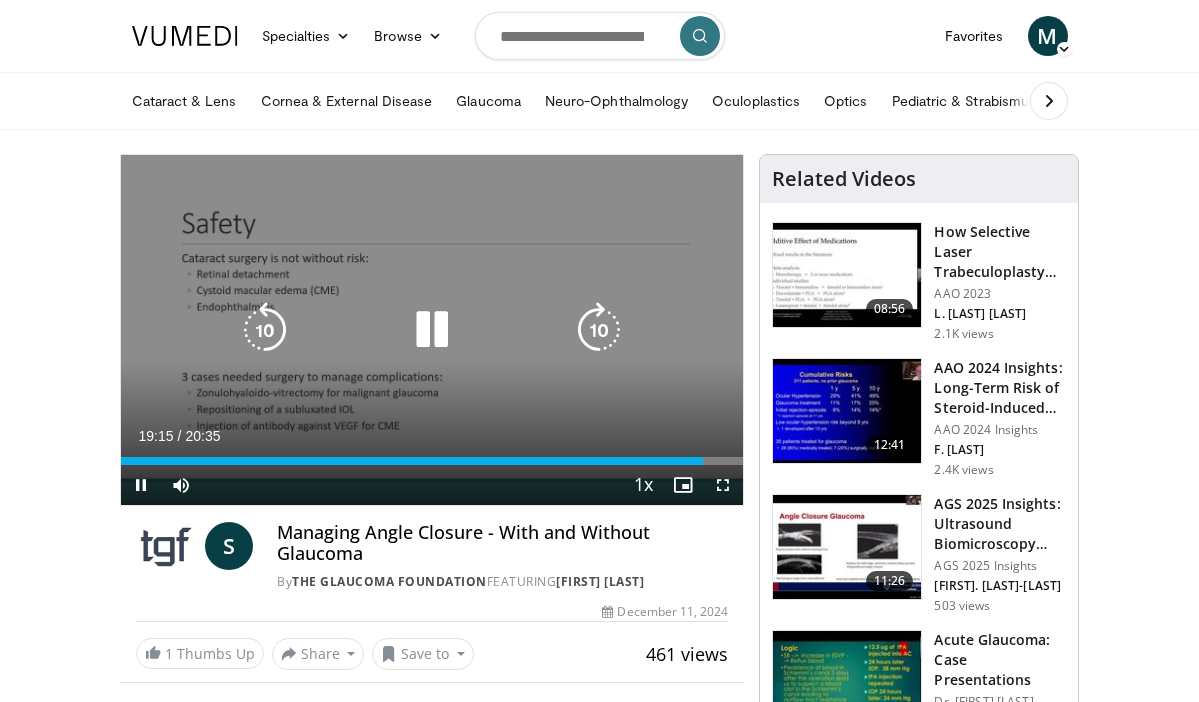 click at bounding box center (432, 330) 